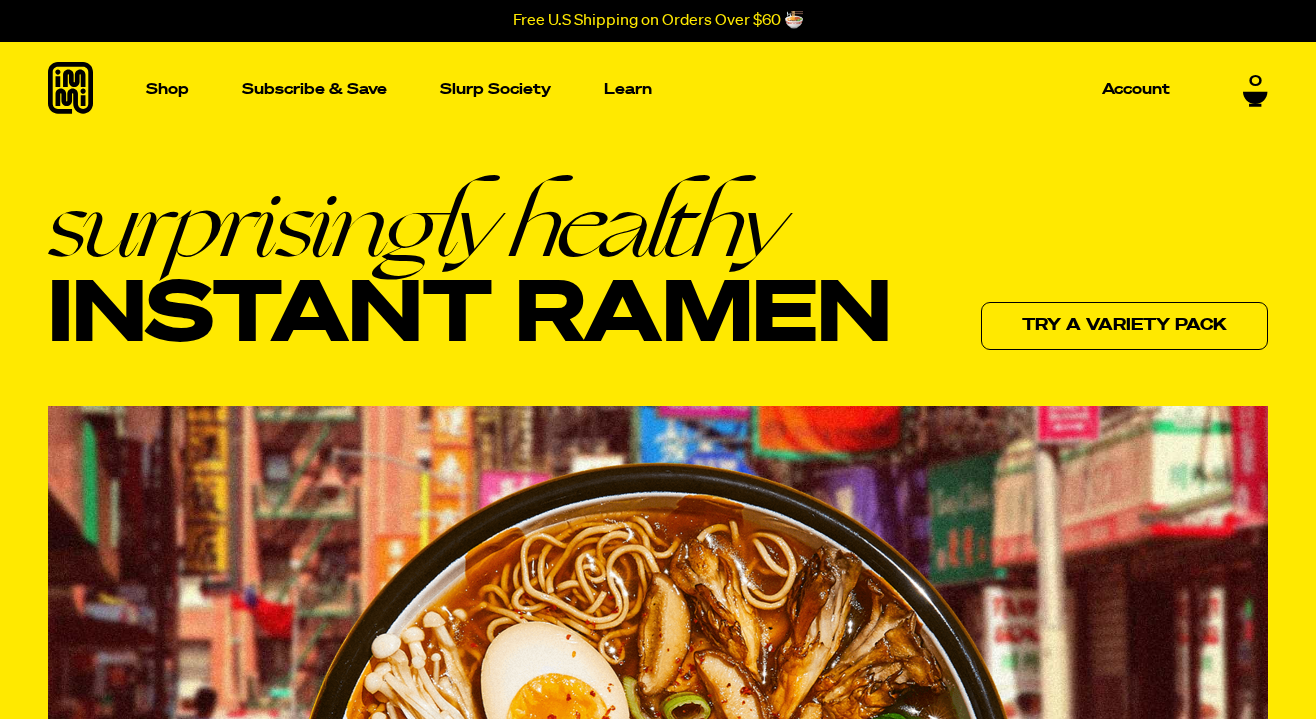 scroll, scrollTop: 0, scrollLeft: 0, axis: both 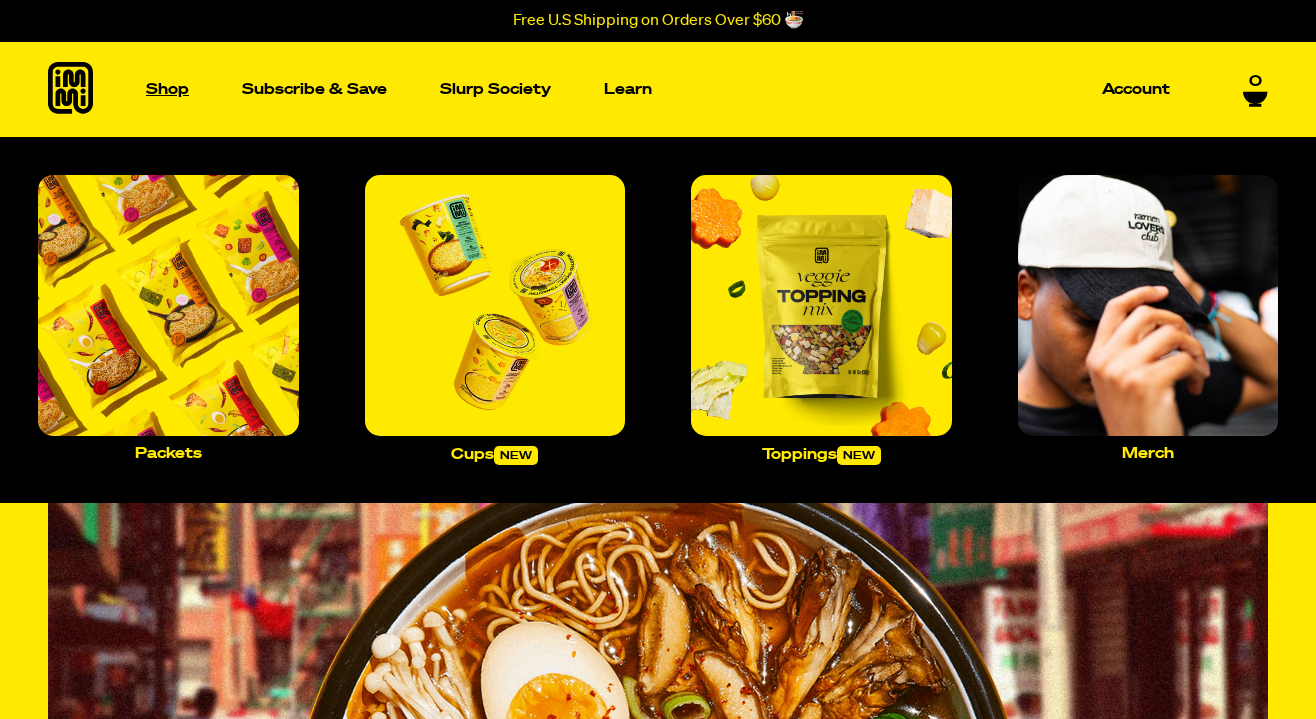 click on "Shop" at bounding box center (167, 89) 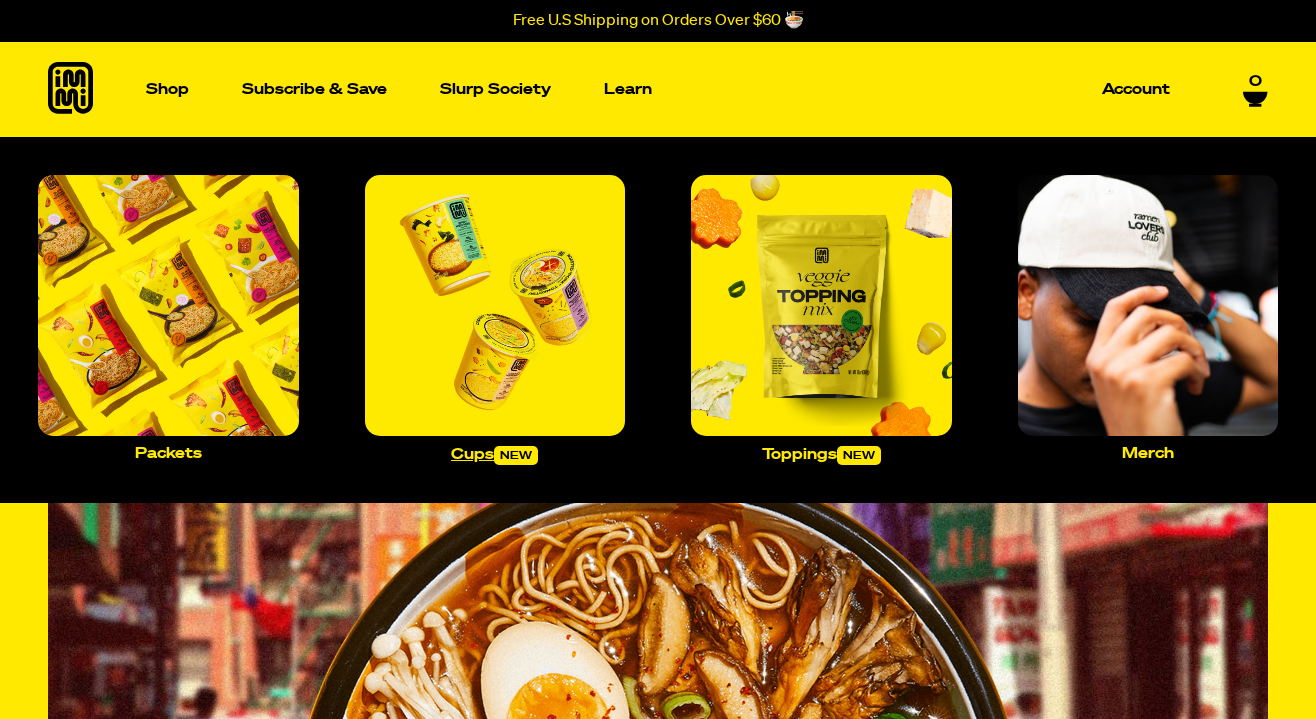 click at bounding box center (495, 305) 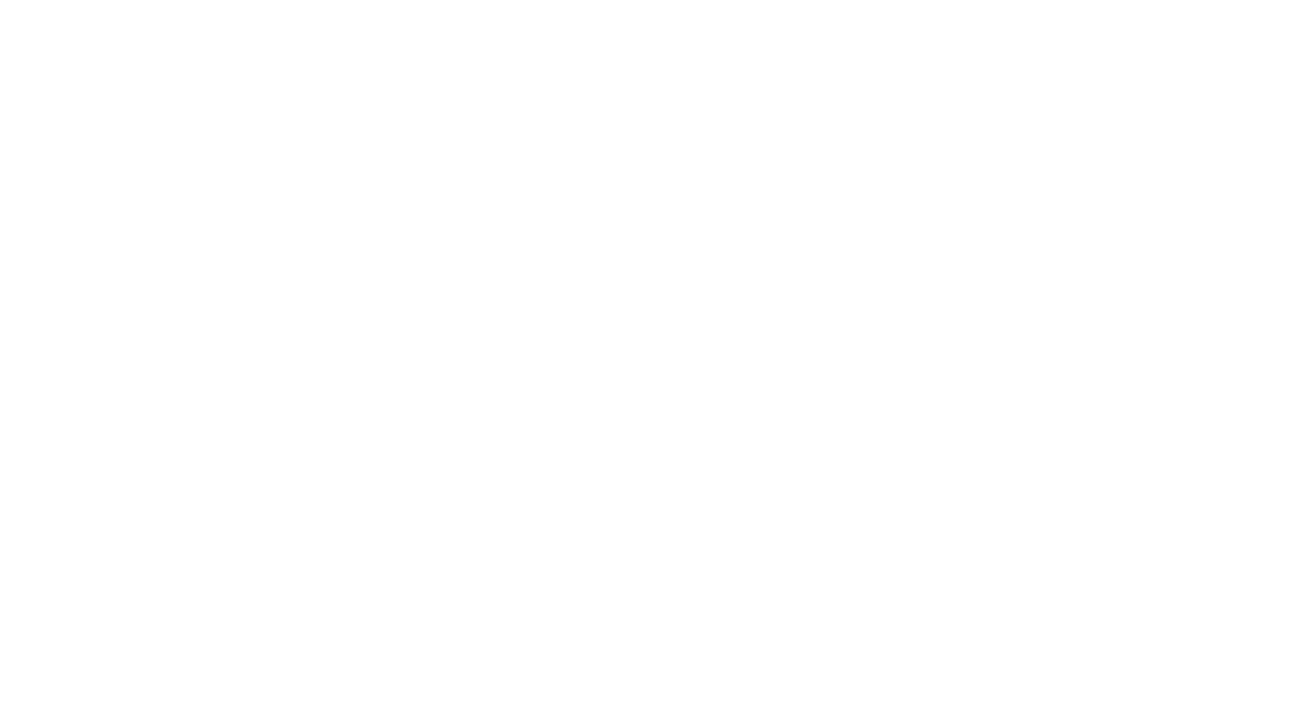 scroll, scrollTop: 0, scrollLeft: 0, axis: both 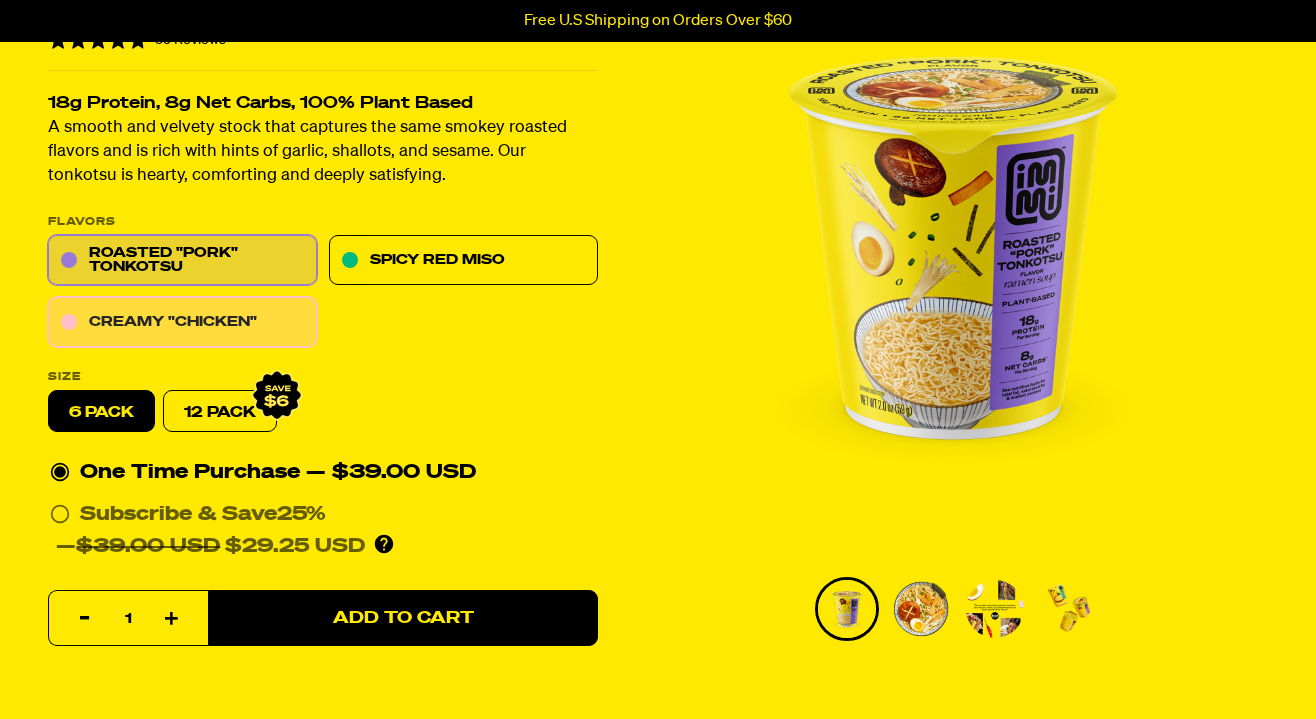 click on "Creamy "Chicken"" at bounding box center [182, 323] 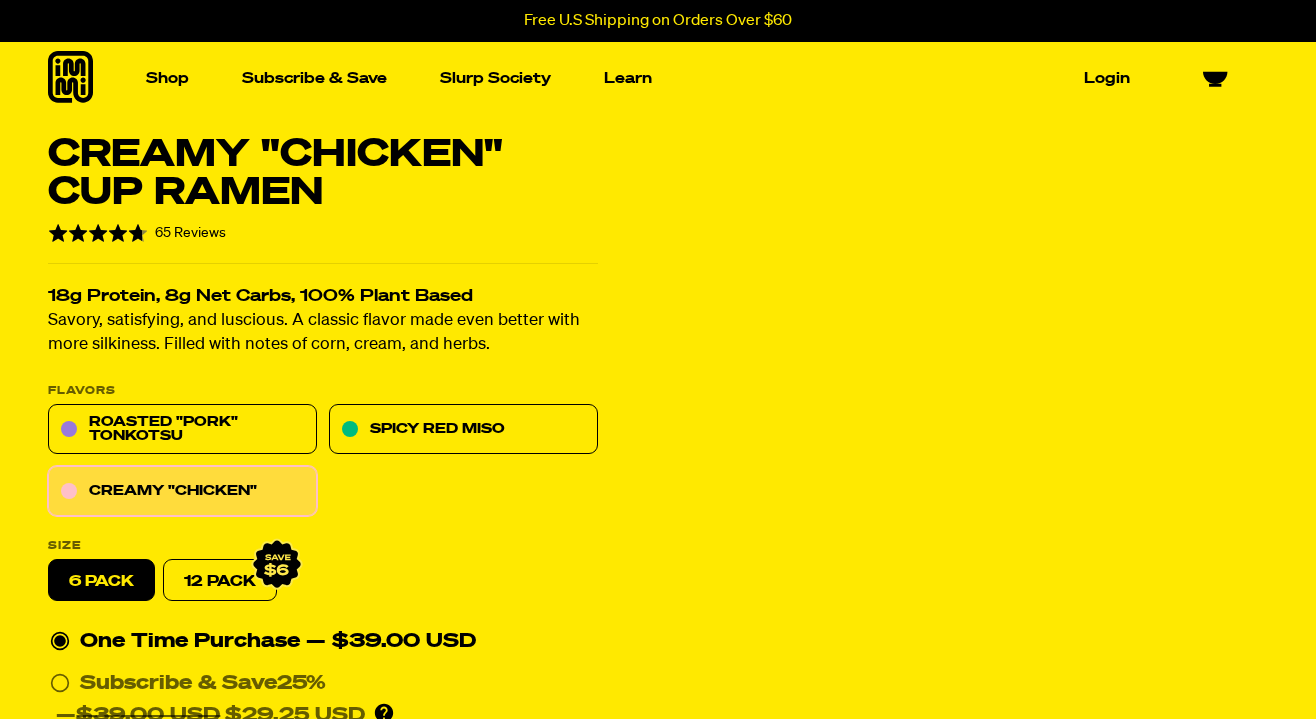 scroll, scrollTop: 0, scrollLeft: 0, axis: both 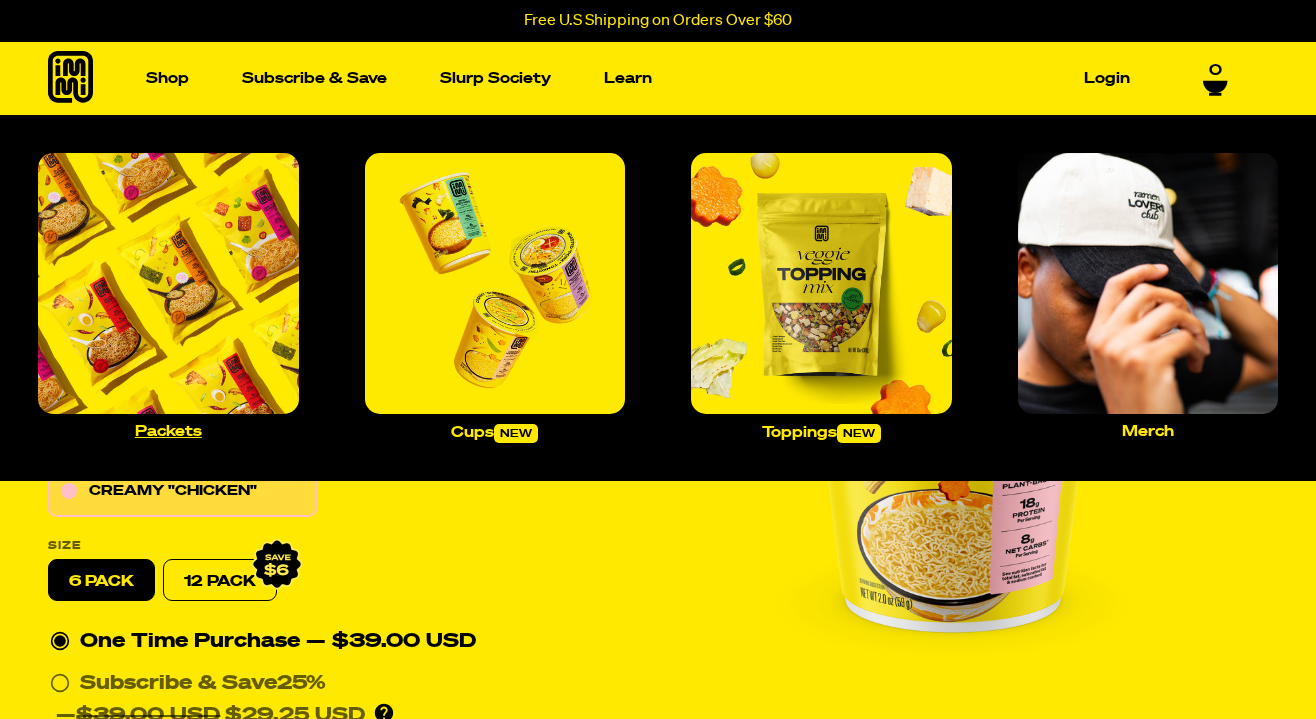 click at bounding box center [168, 283] 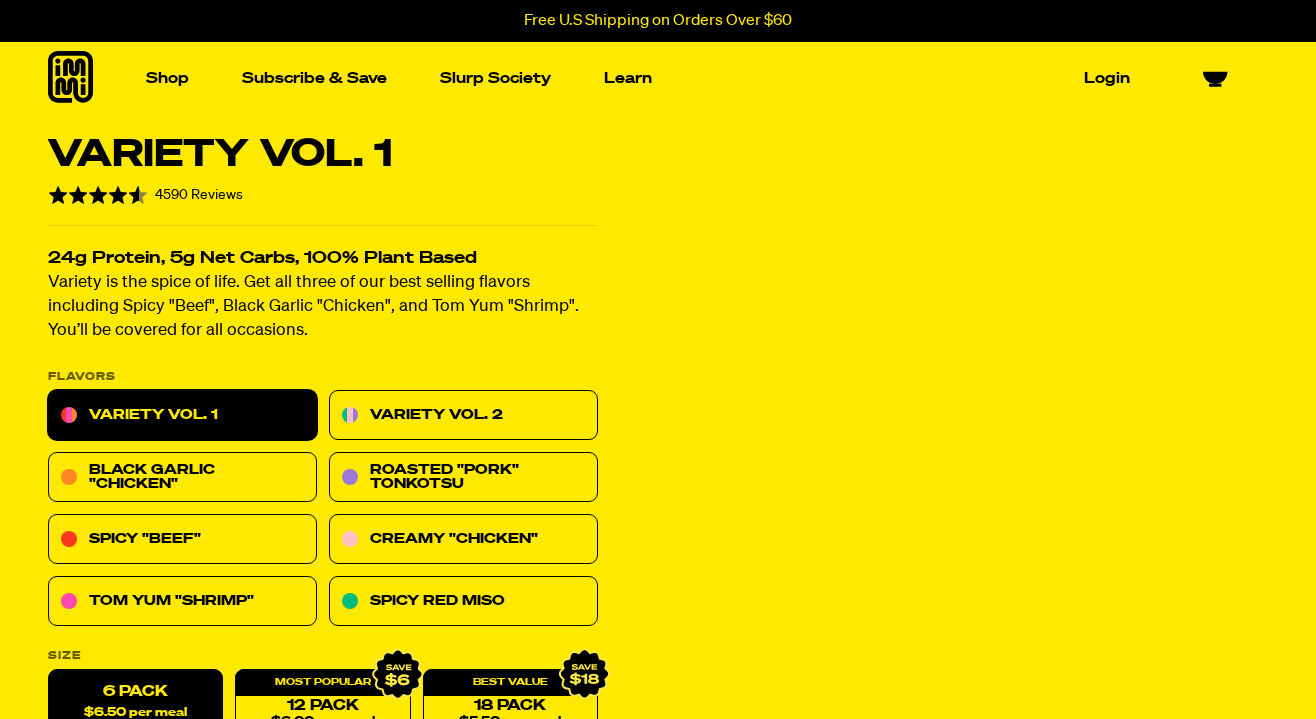 scroll, scrollTop: 0, scrollLeft: 0, axis: both 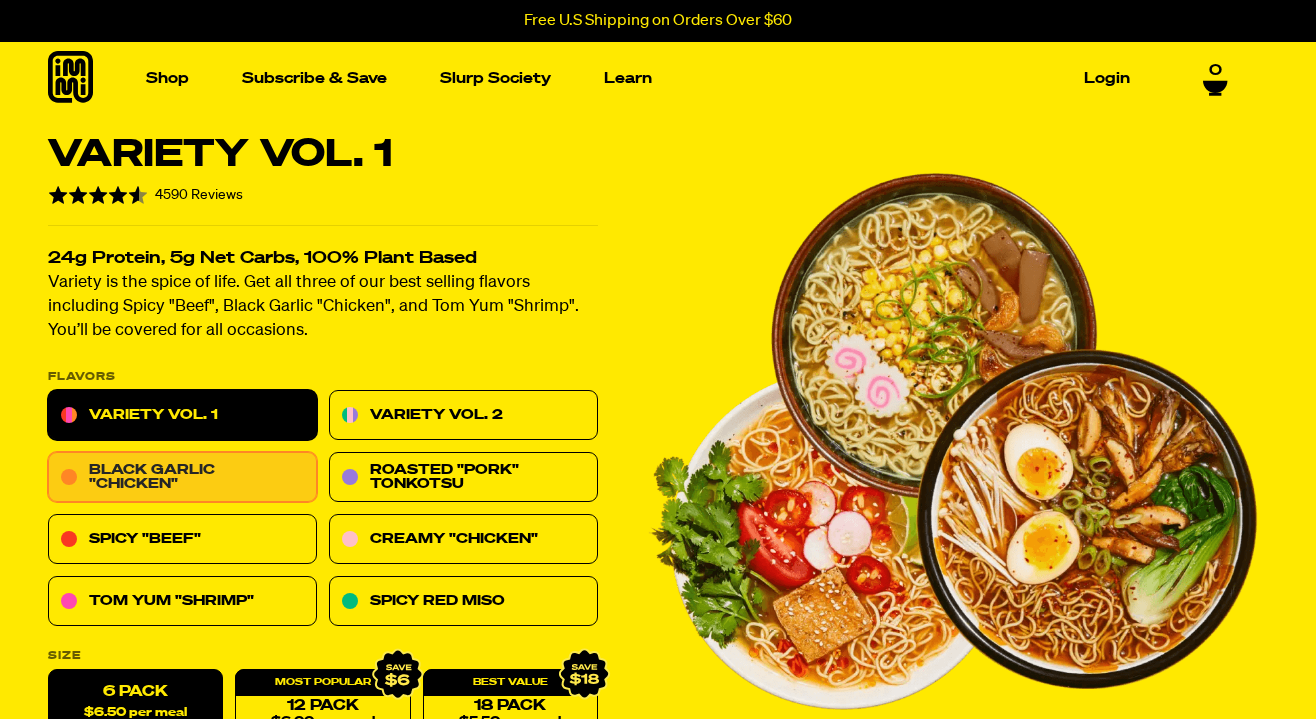 click on "Black Garlic "Chicken"" at bounding box center (182, 478) 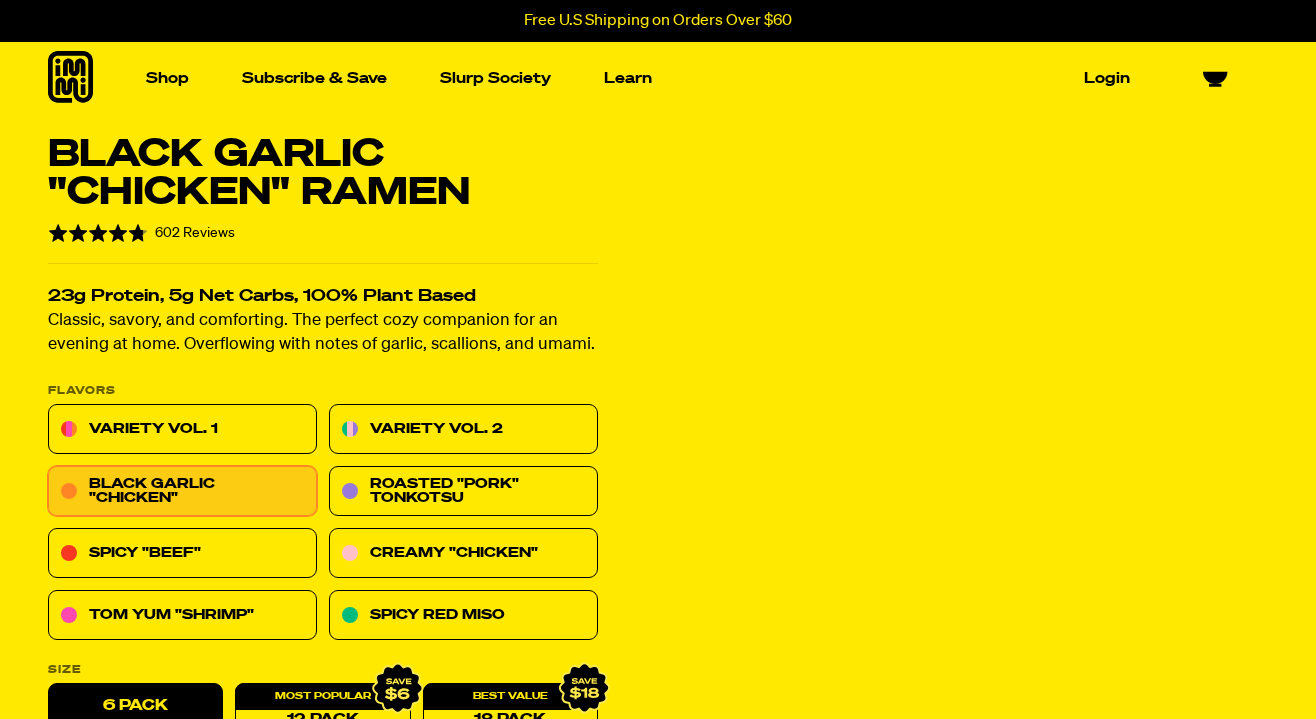 scroll, scrollTop: 0, scrollLeft: 0, axis: both 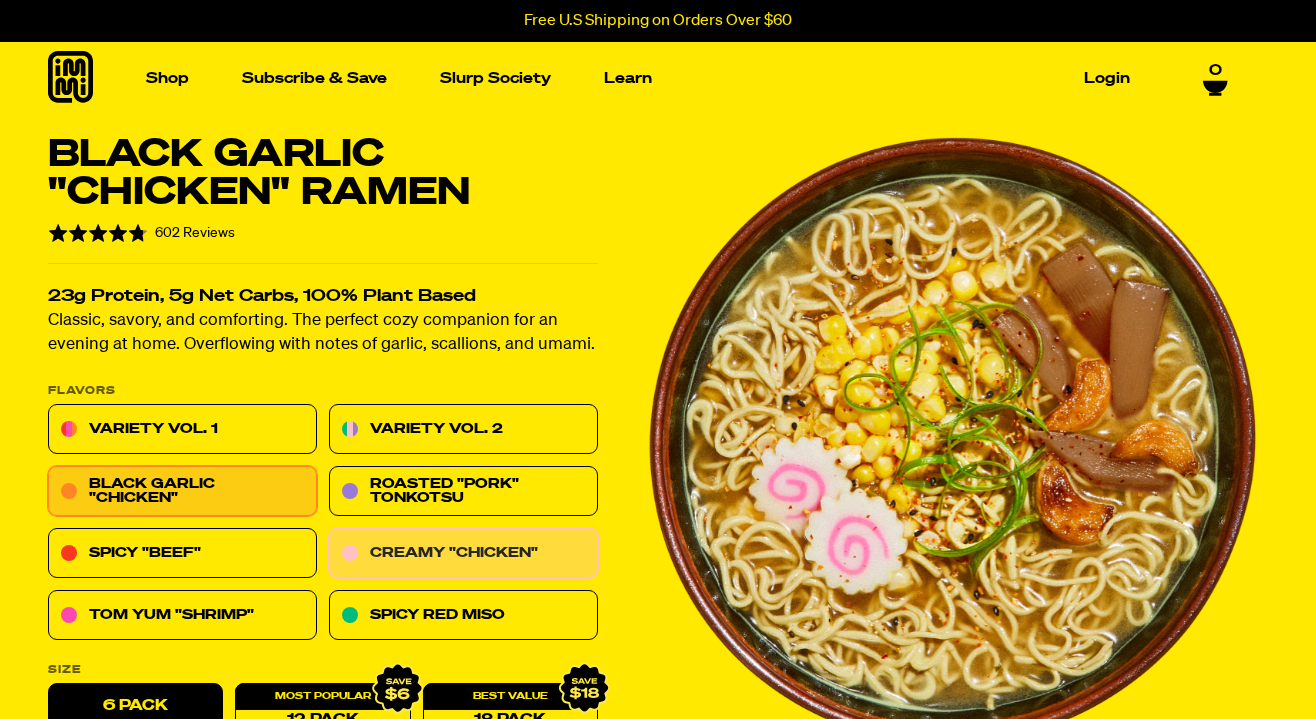 click on "Creamy "Chicken"" at bounding box center [463, 554] 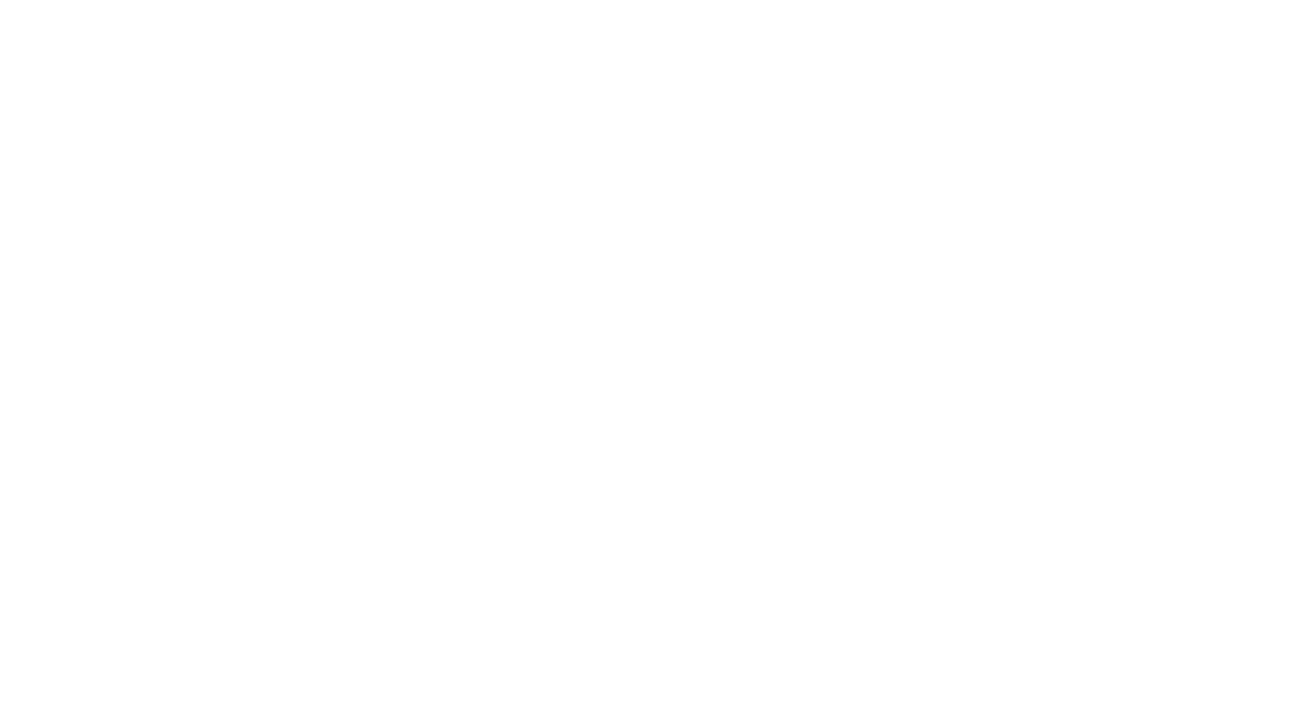 scroll, scrollTop: 0, scrollLeft: 0, axis: both 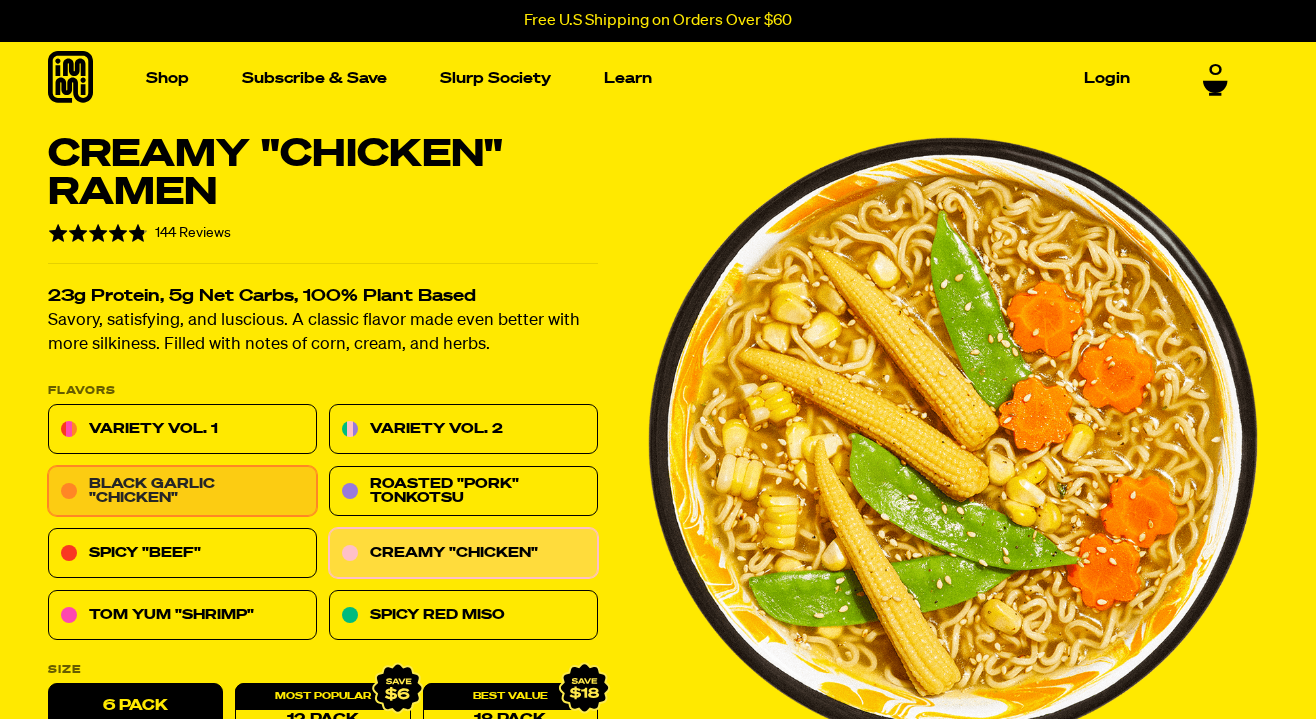 click on "Black Garlic "Chicken"" at bounding box center [182, 492] 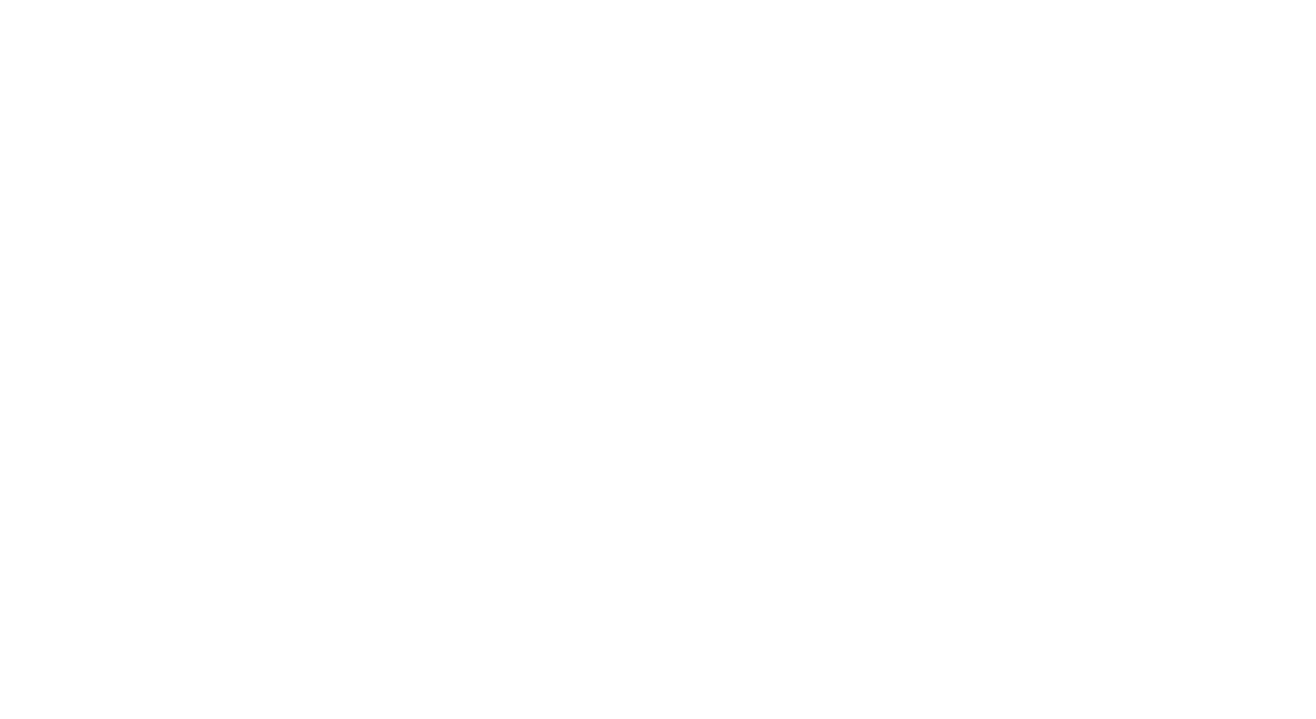 scroll, scrollTop: 0, scrollLeft: 0, axis: both 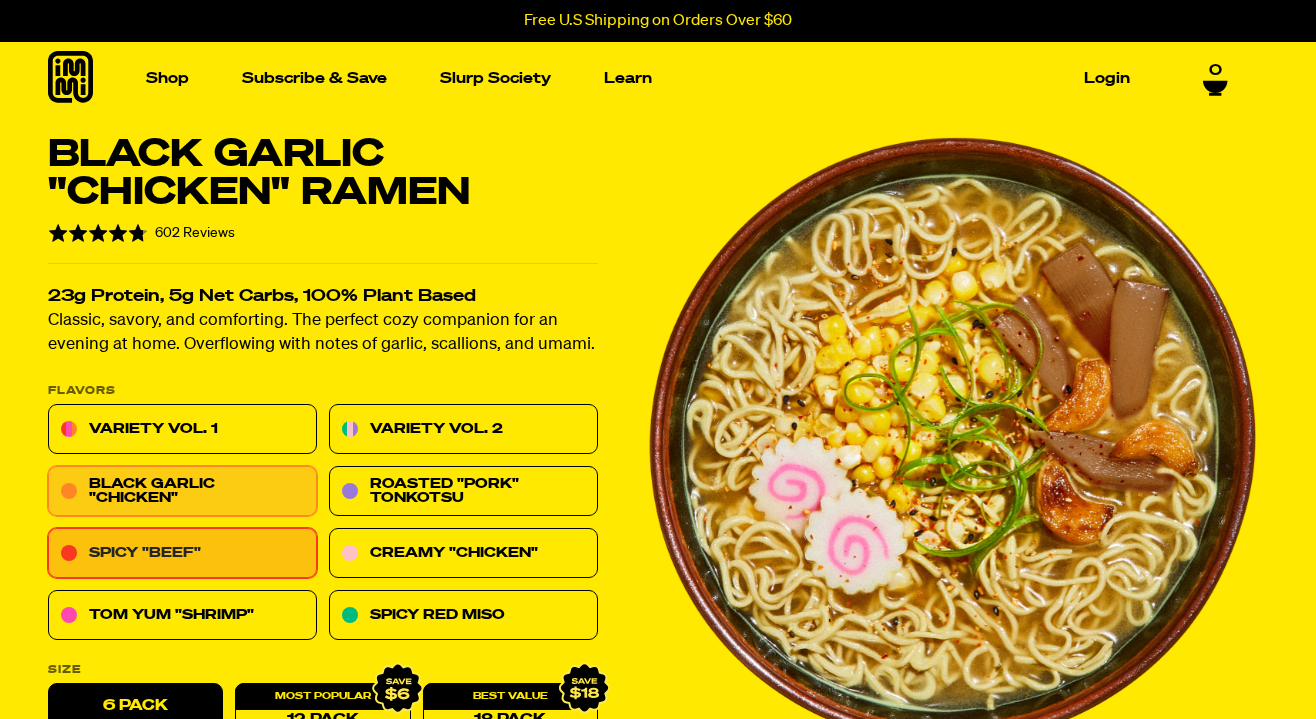 click on "Spicy "Beef"" at bounding box center (182, 554) 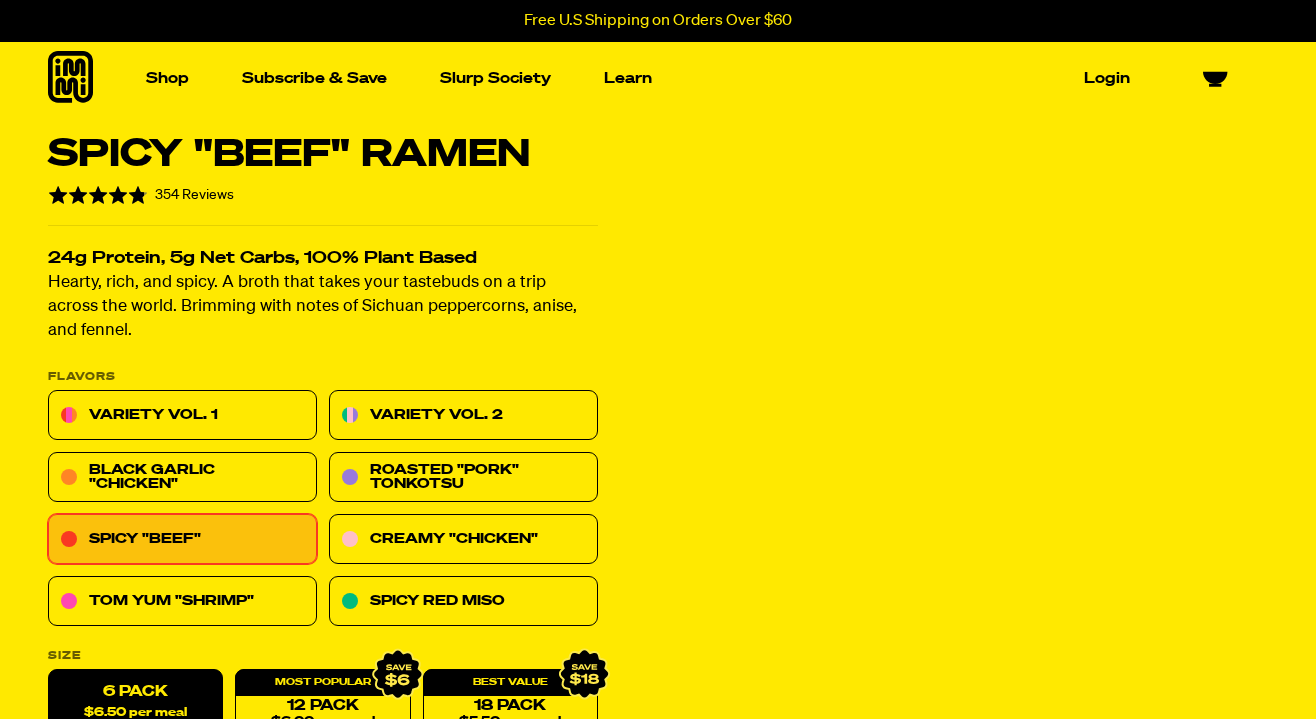 scroll, scrollTop: 0, scrollLeft: 0, axis: both 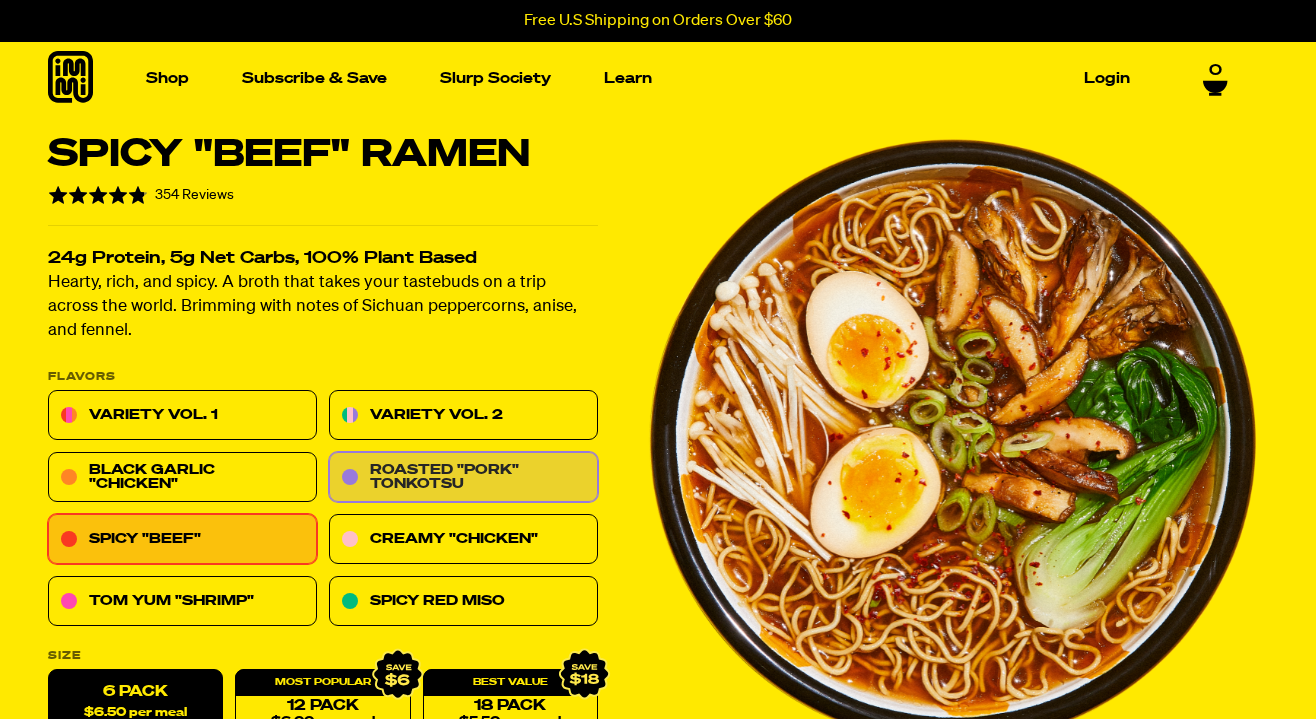 click on "Roasted "Pork" Tonkotsu" at bounding box center (463, 478) 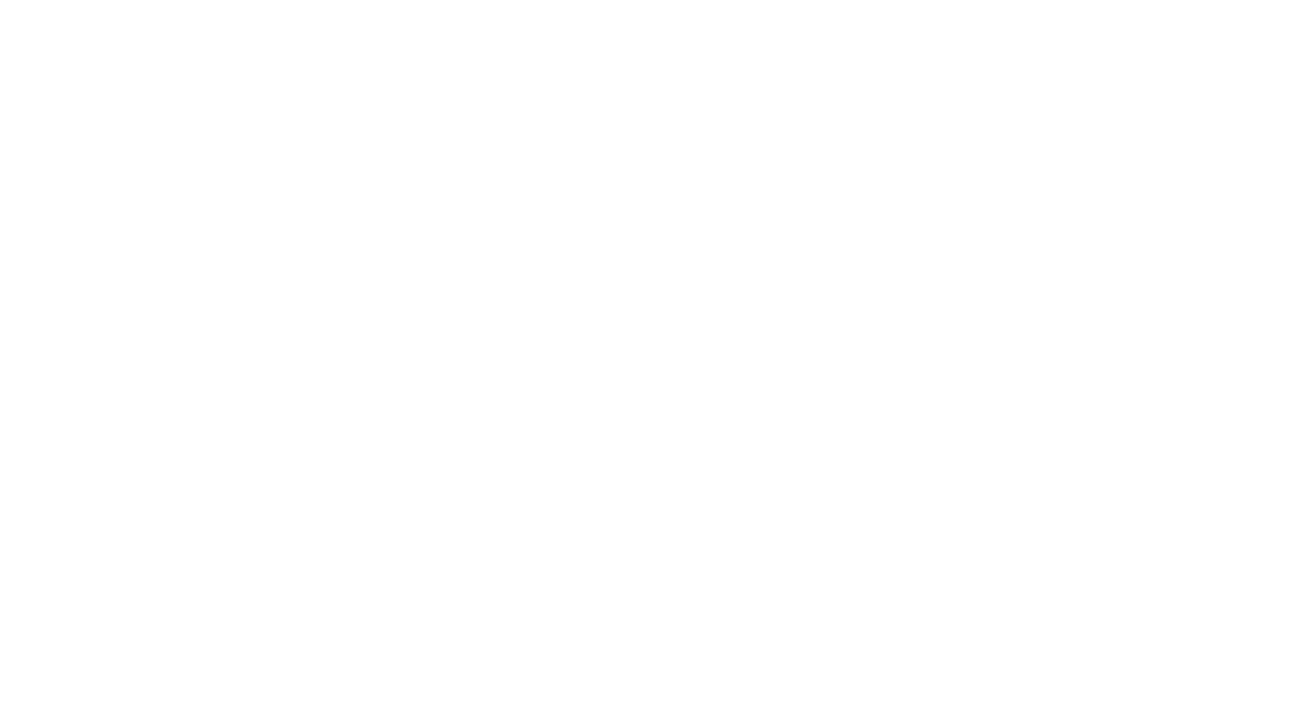 scroll, scrollTop: 0, scrollLeft: 0, axis: both 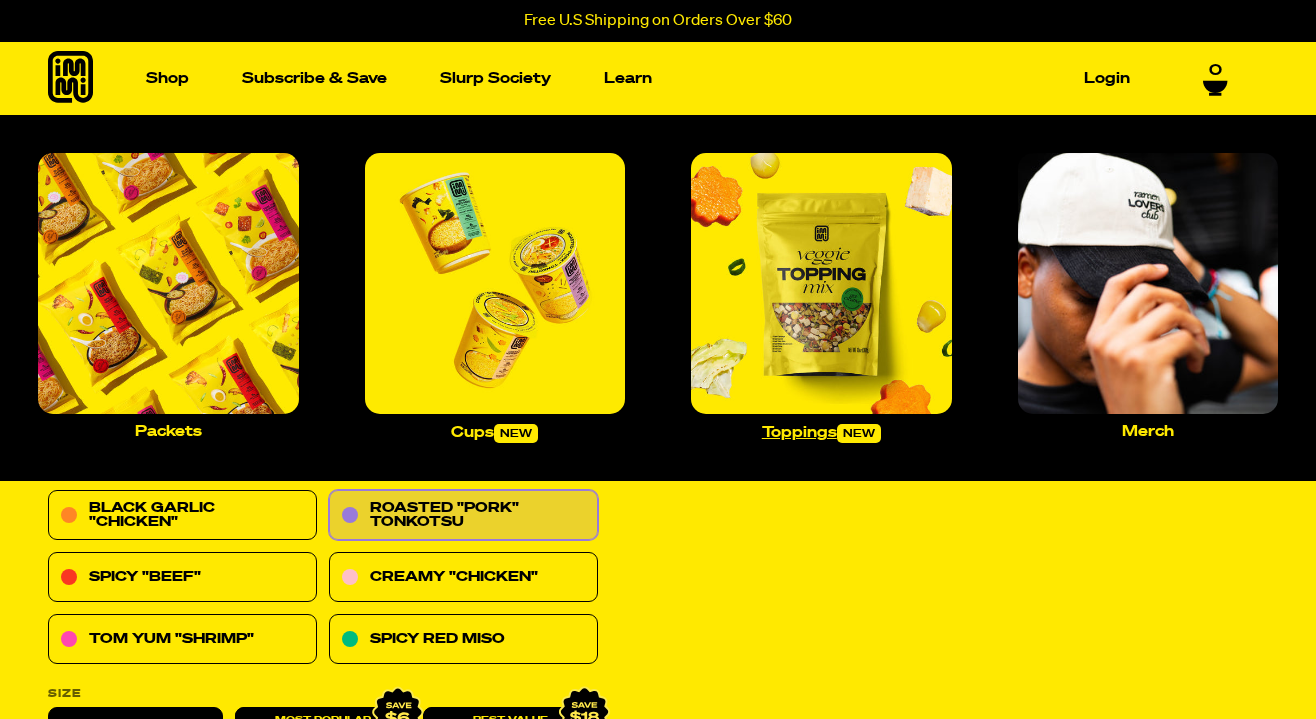 click at bounding box center (821, 283) 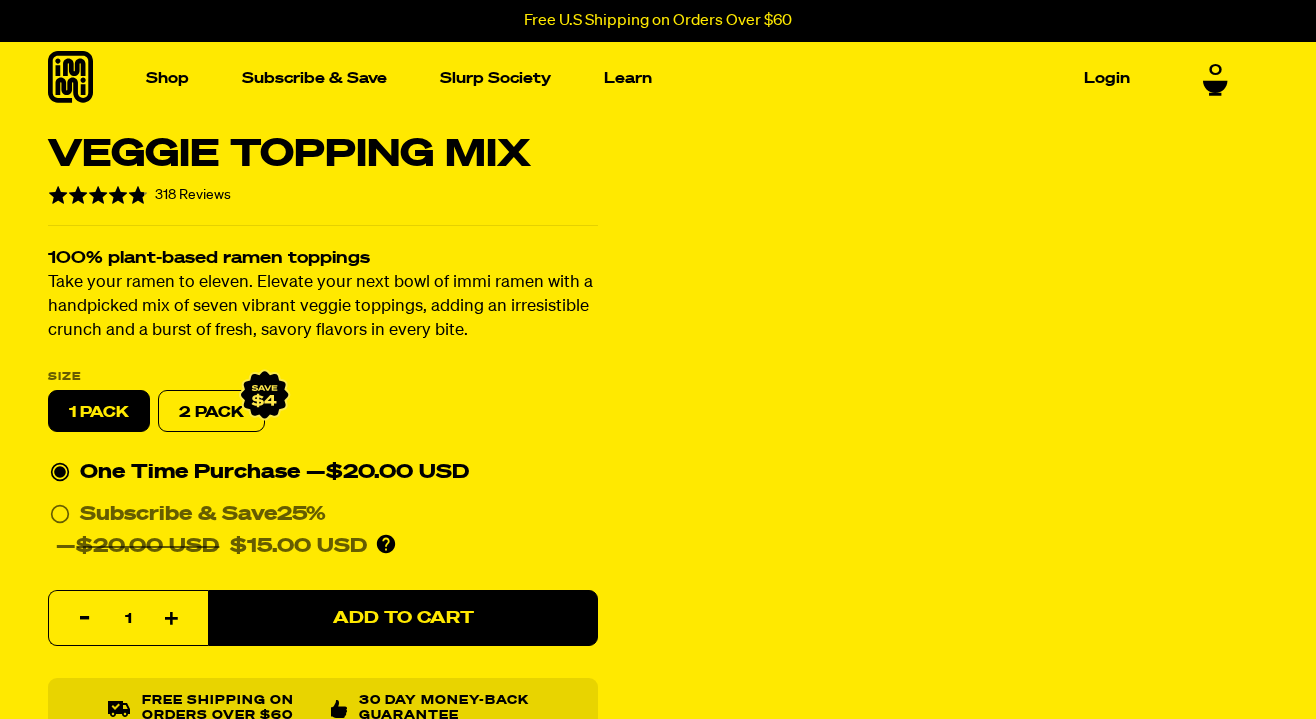 scroll, scrollTop: 0, scrollLeft: 0, axis: both 